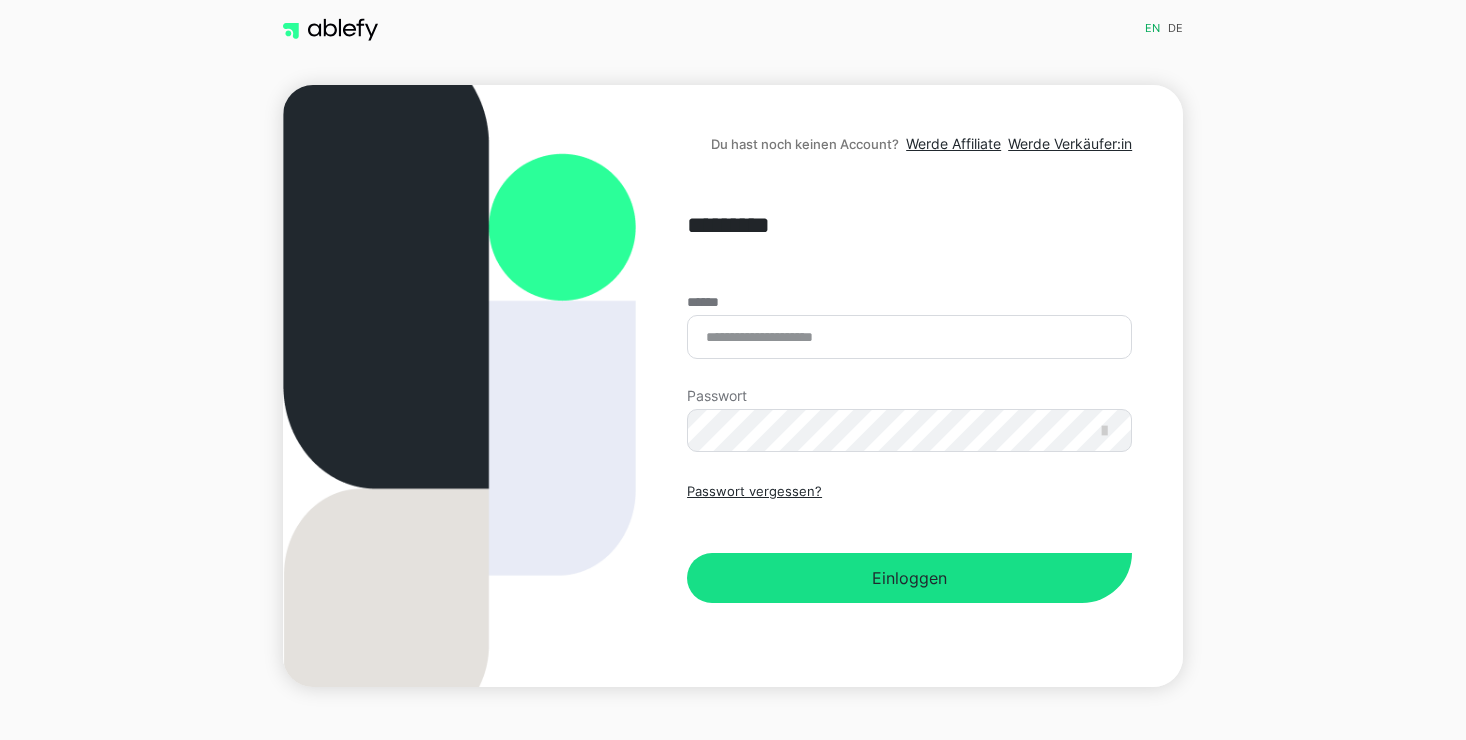 scroll, scrollTop: 0, scrollLeft: 0, axis: both 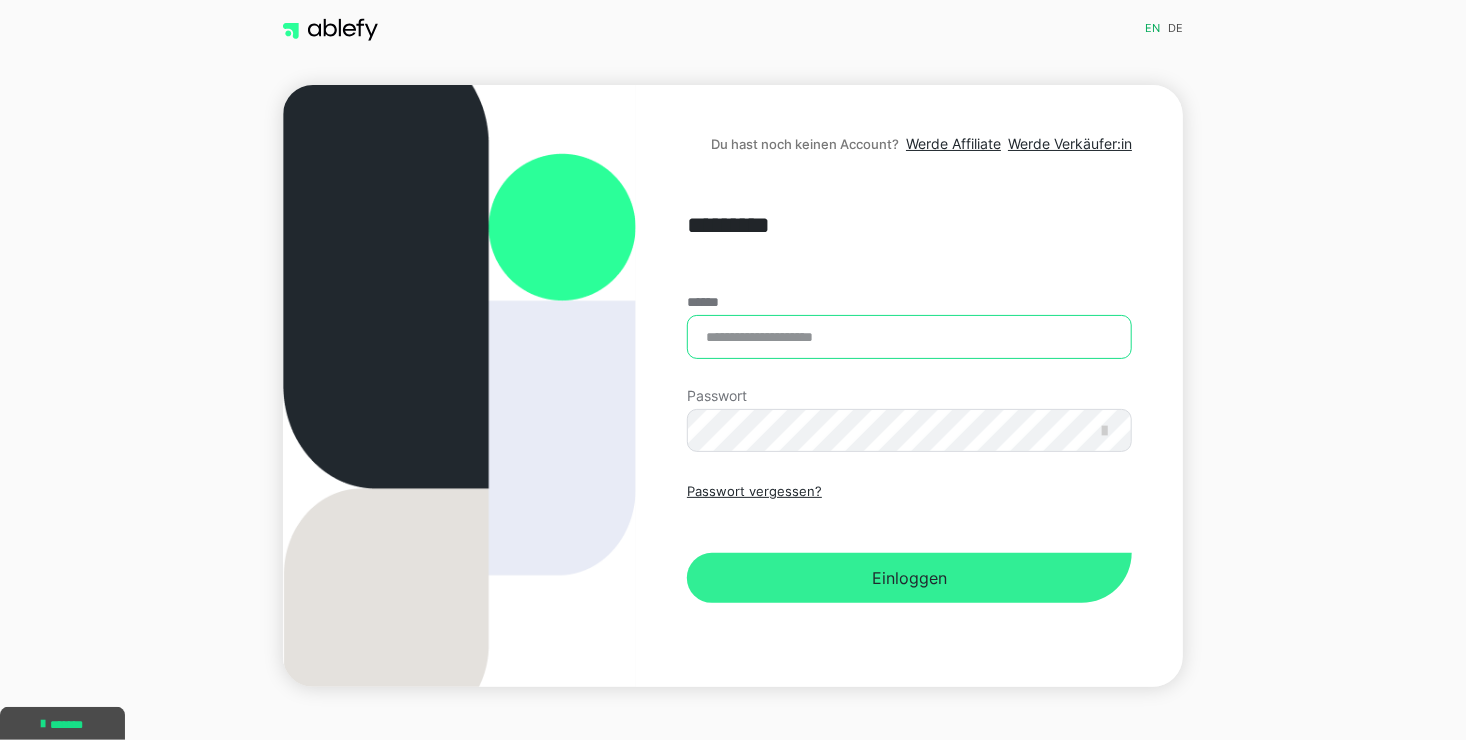 type on "**********" 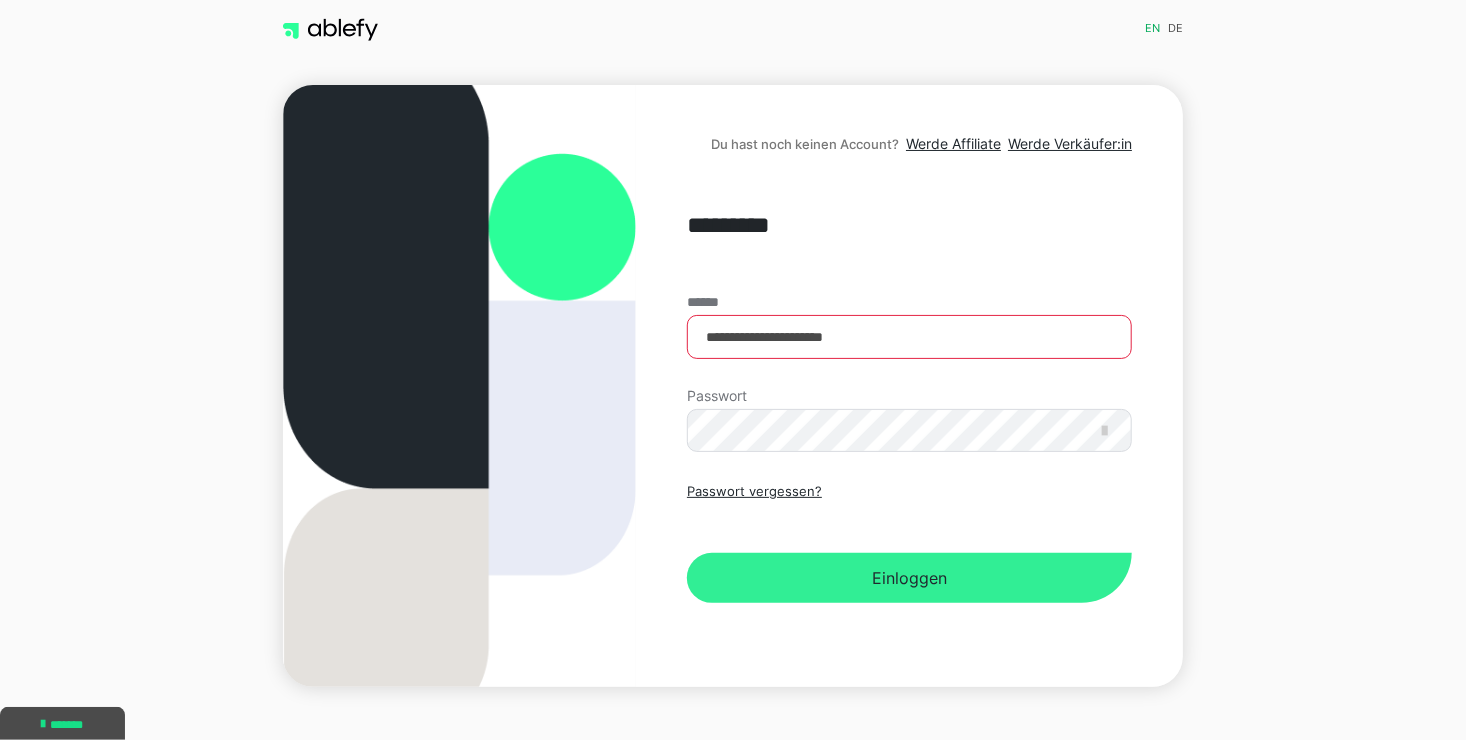 click on "Einloggen" at bounding box center (909, 578) 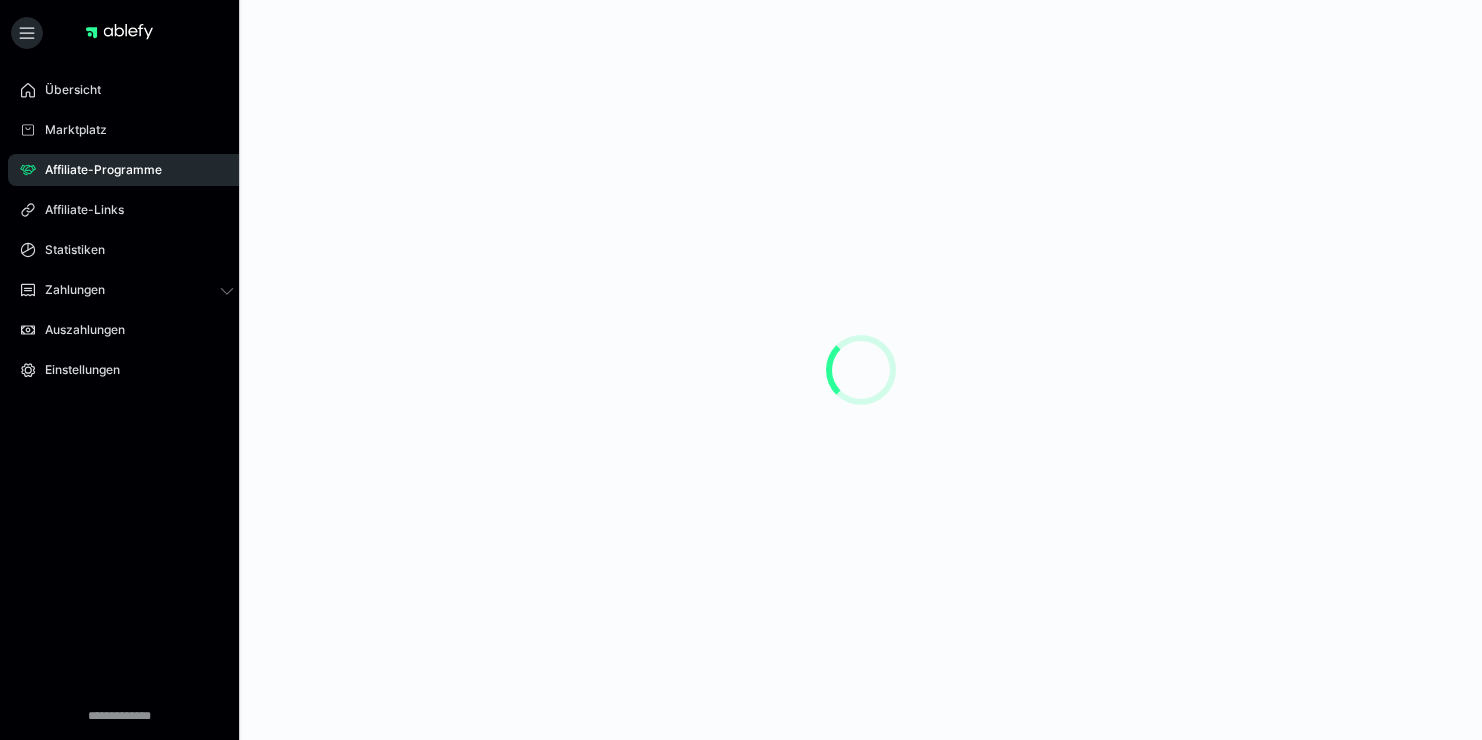 scroll, scrollTop: 0, scrollLeft: 0, axis: both 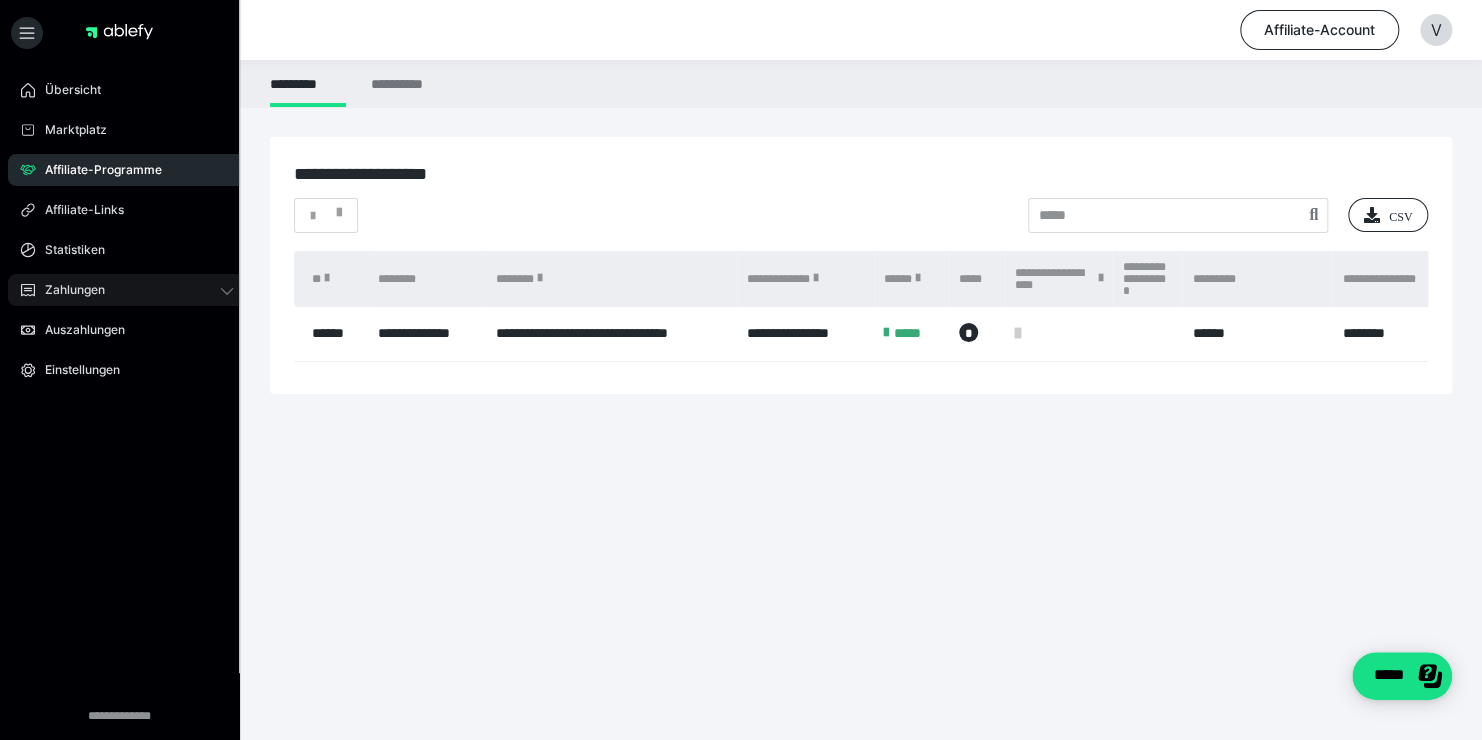click on "Zahlungen" at bounding box center [68, 290] 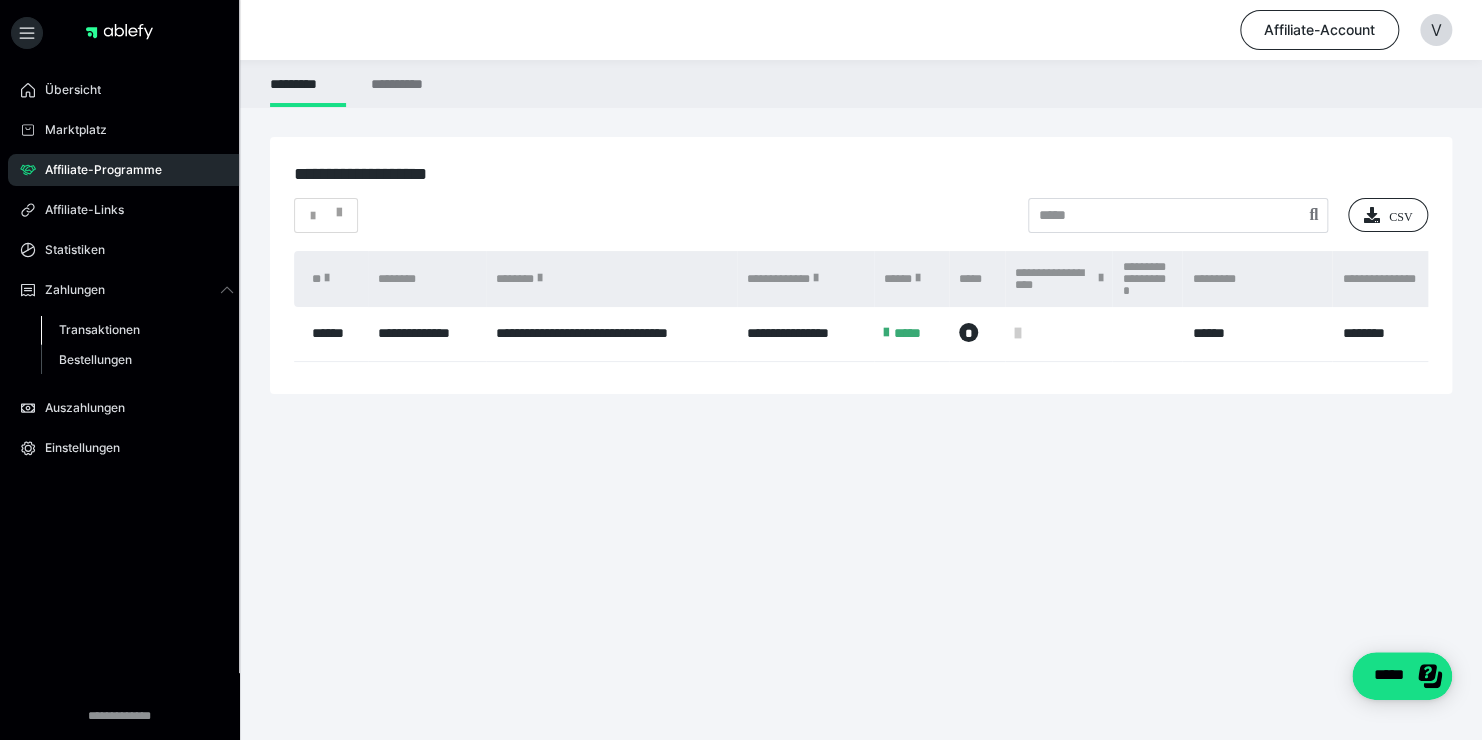 click on "Transaktionen" at bounding box center [99, 329] 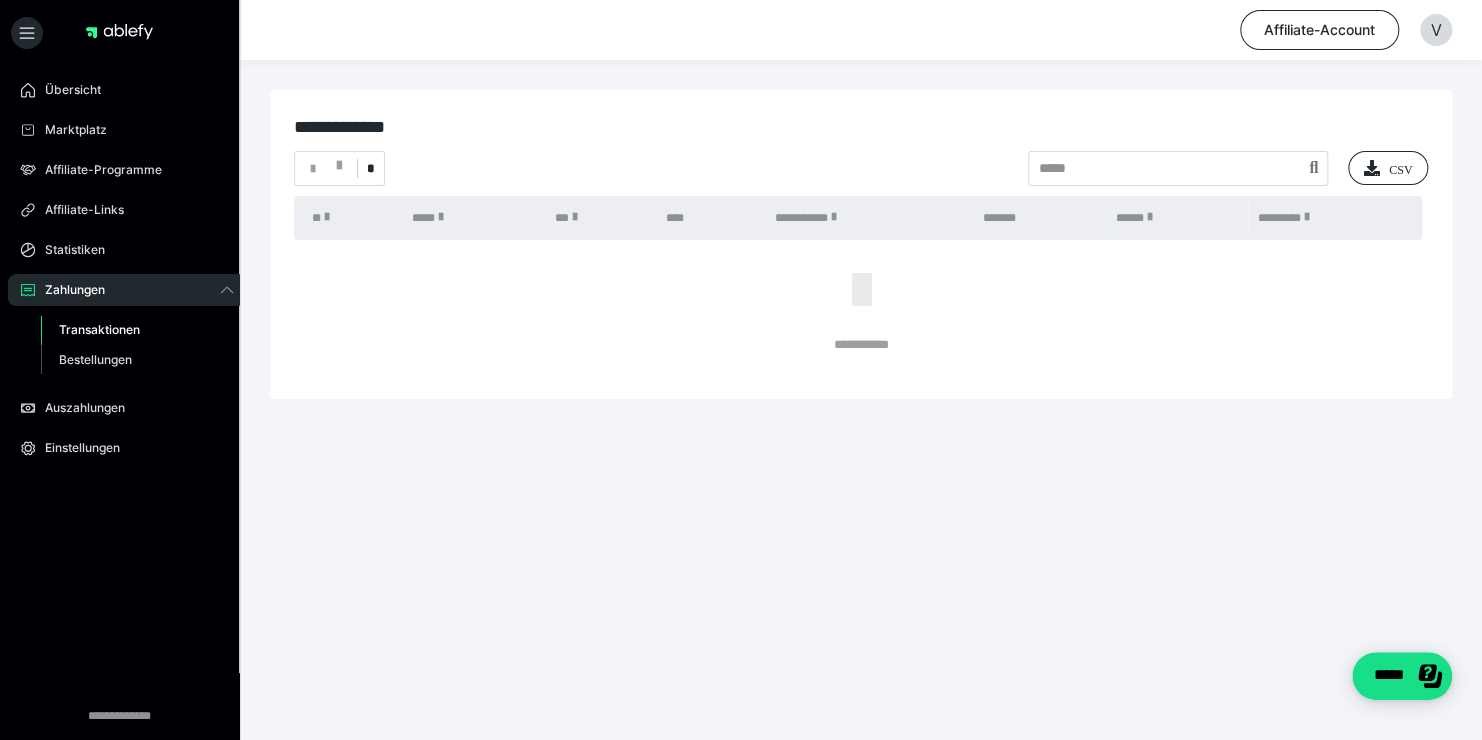 click on "*" at bounding box center [370, 169] 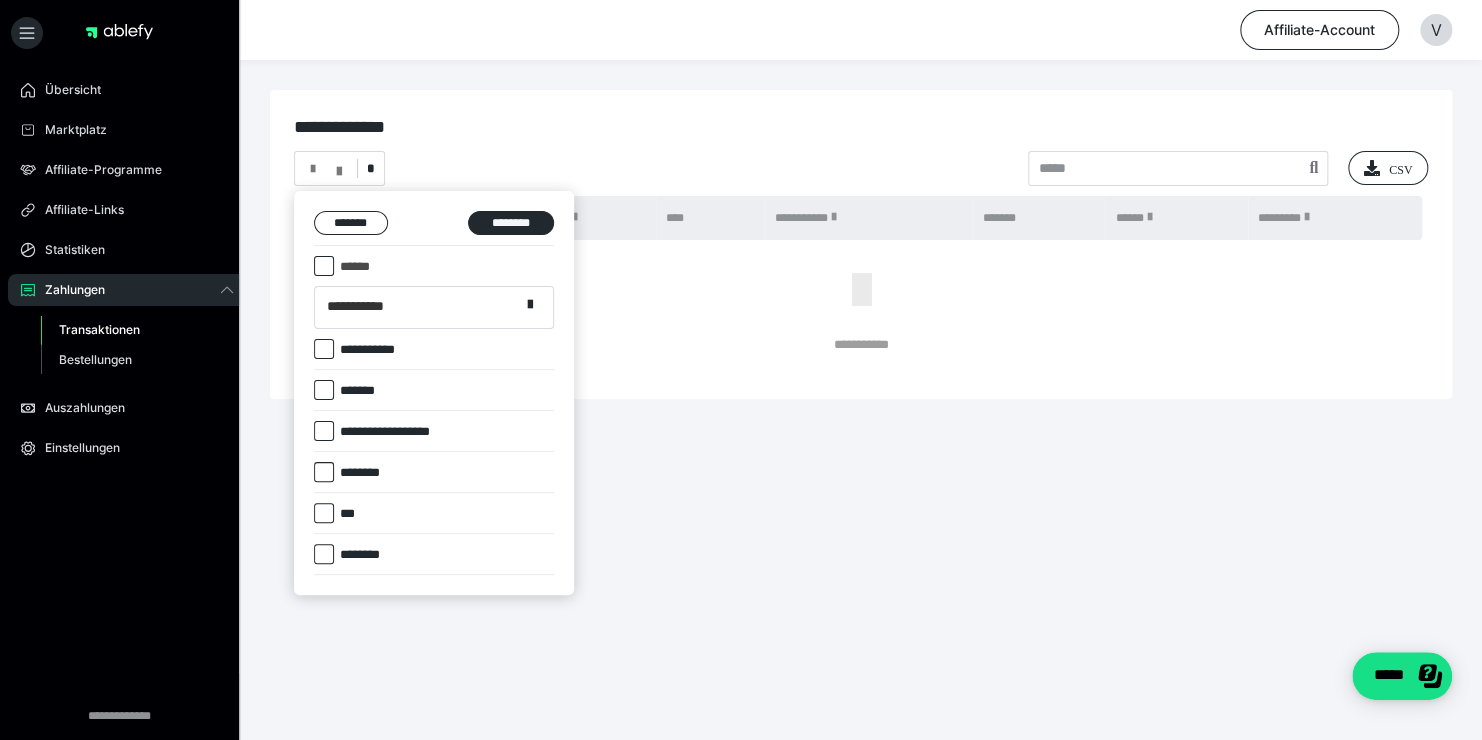 click at bounding box center [741, 370] 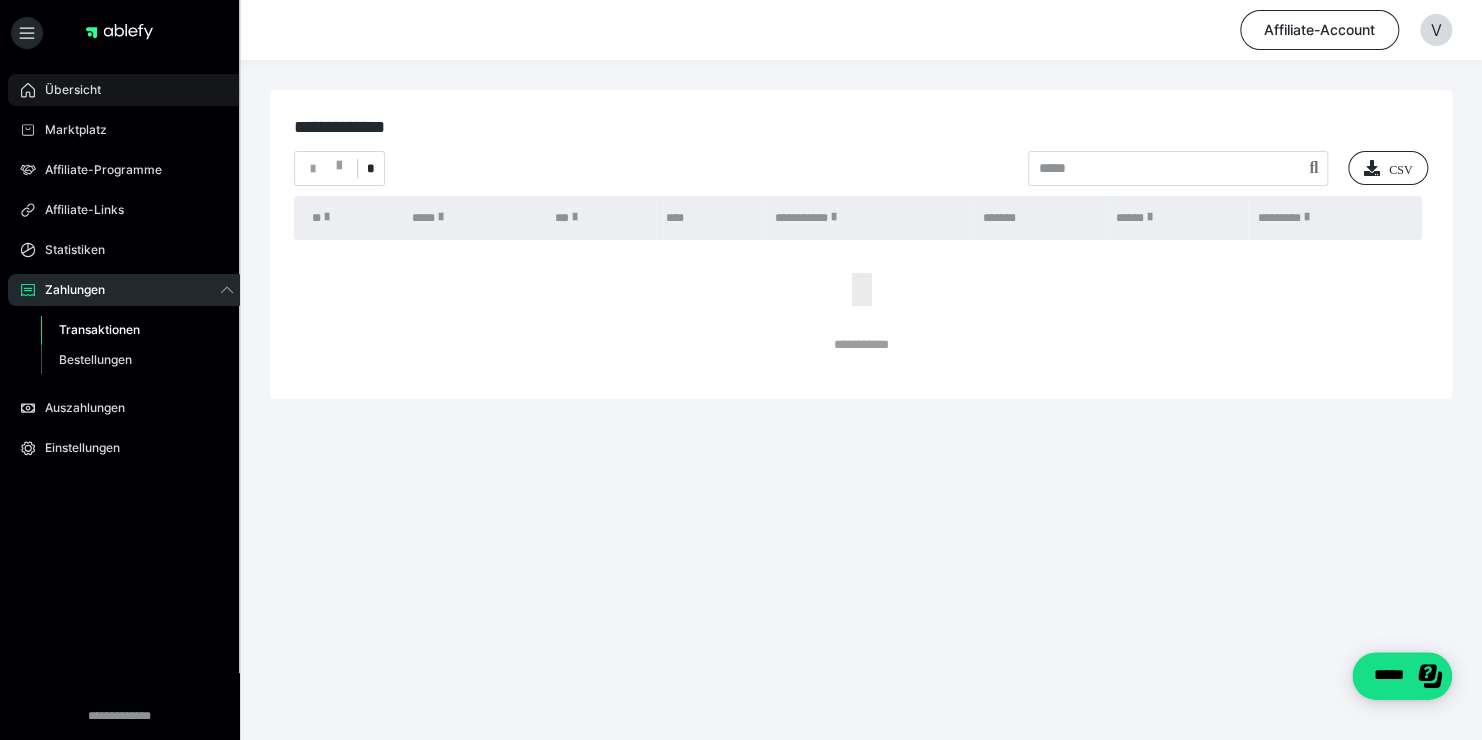 click on "Übersicht" at bounding box center [127, 90] 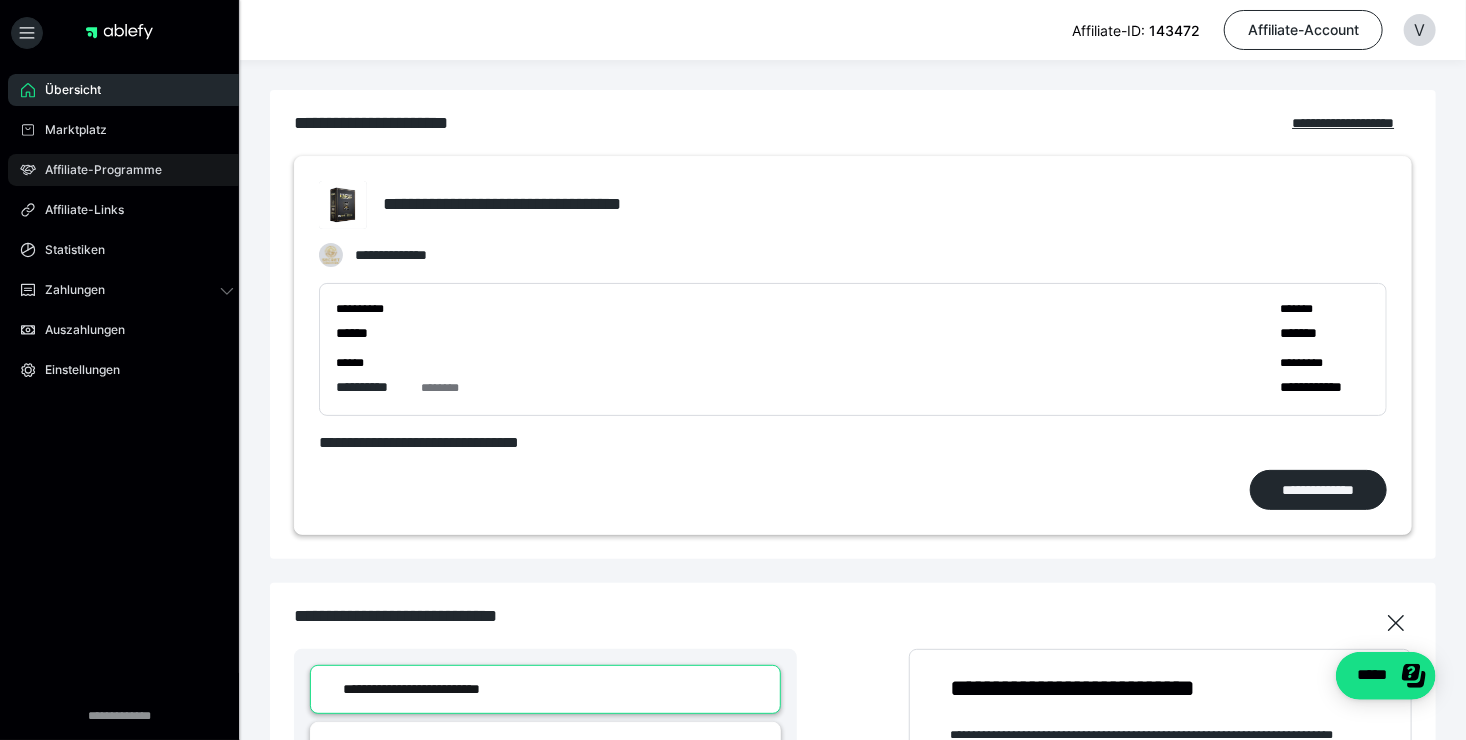 click on "Affiliate-Programme" at bounding box center (96, 170) 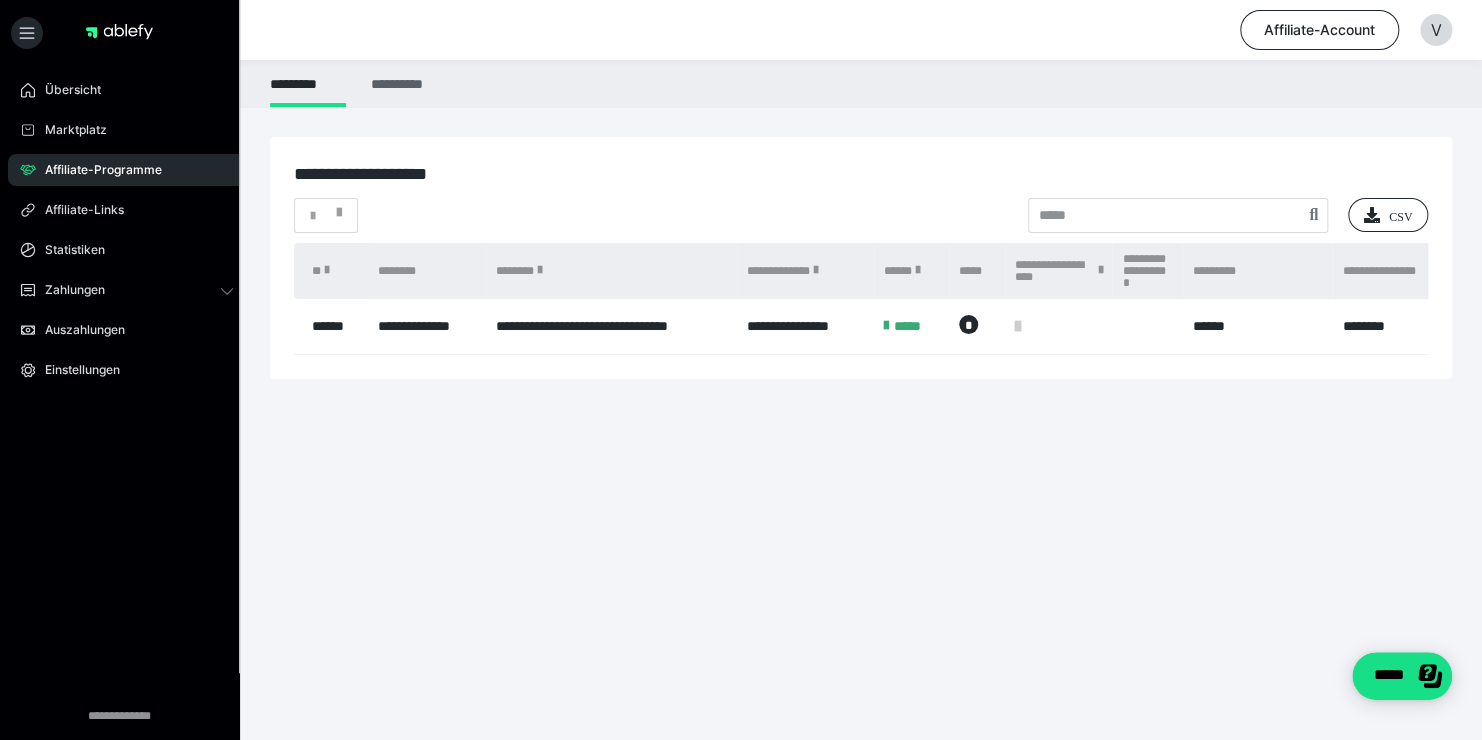 click on "**********" at bounding box center [400, 83] 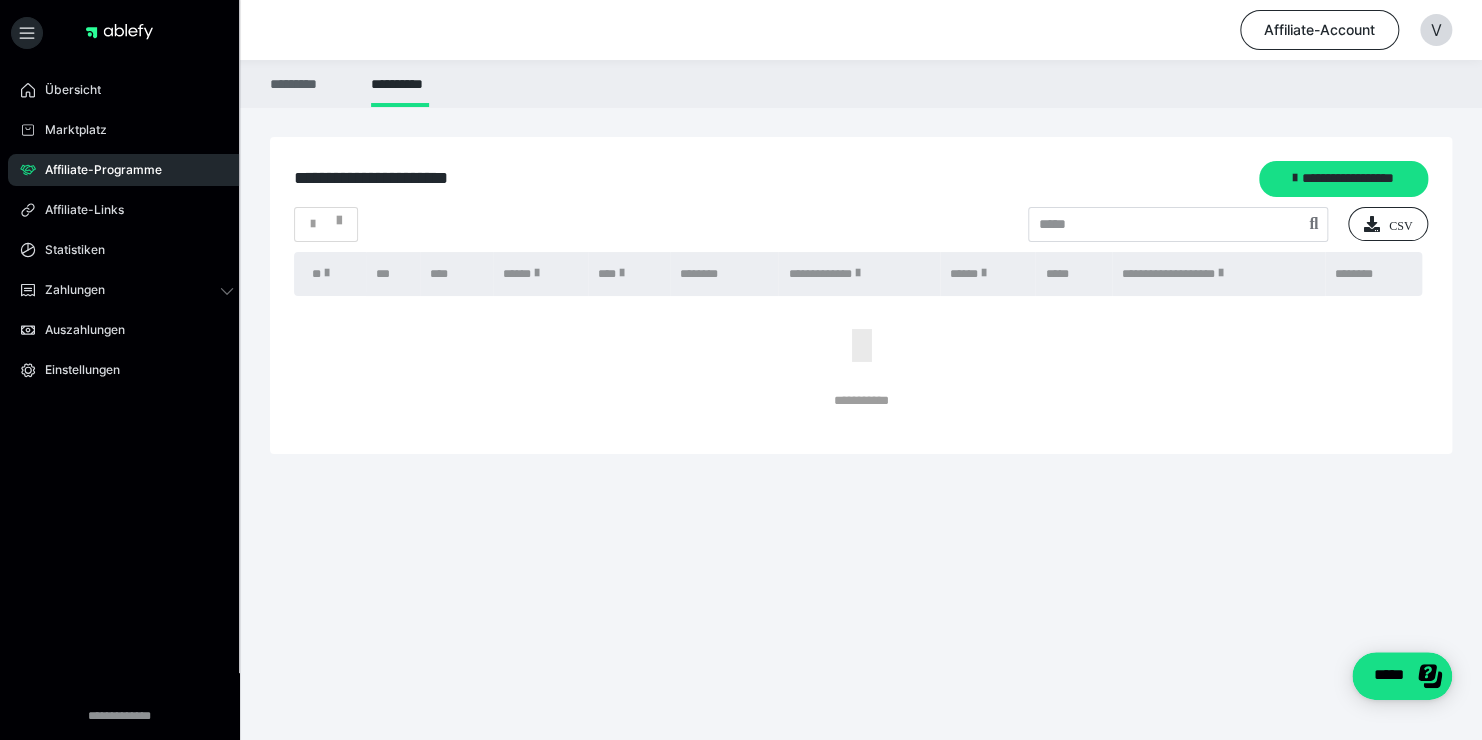 click on "*********" at bounding box center (308, 83) 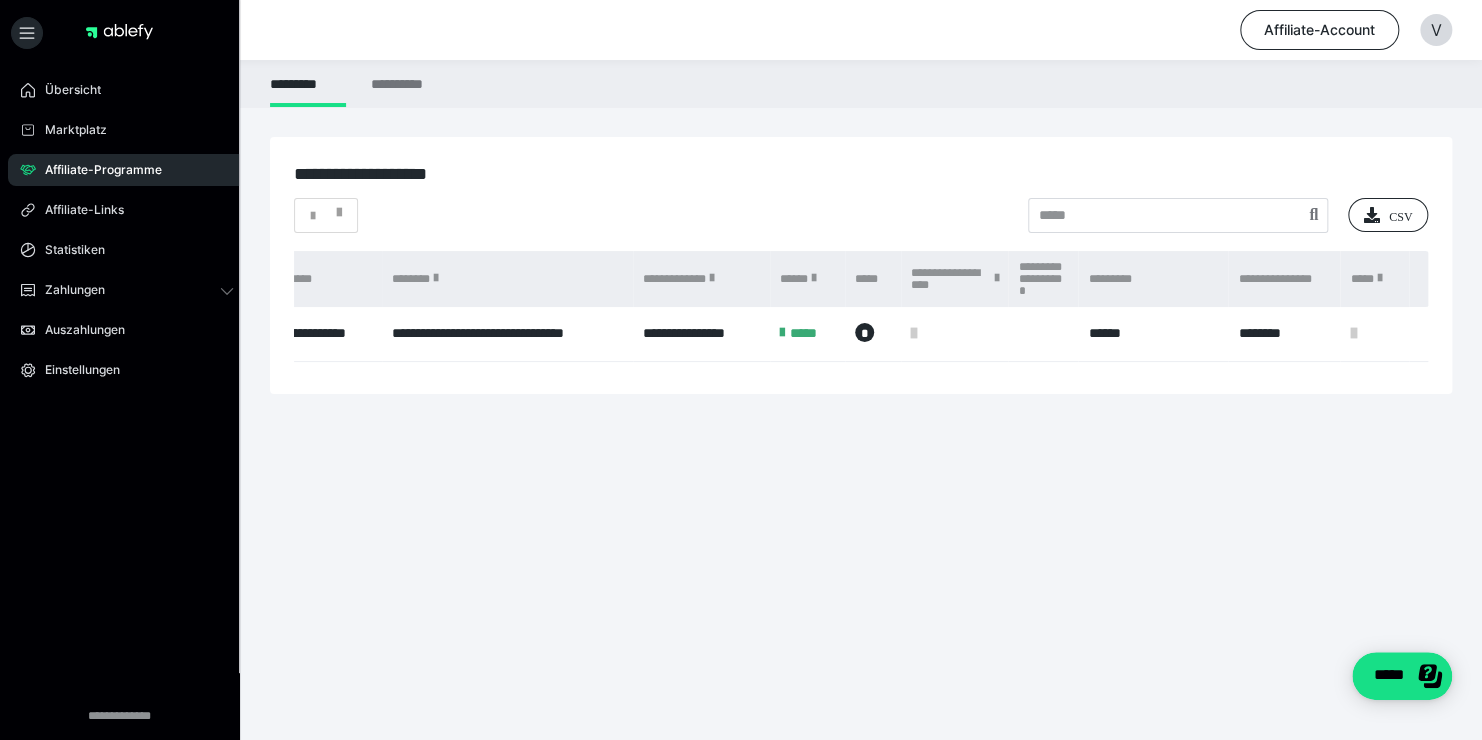 scroll, scrollTop: 0, scrollLeft: 0, axis: both 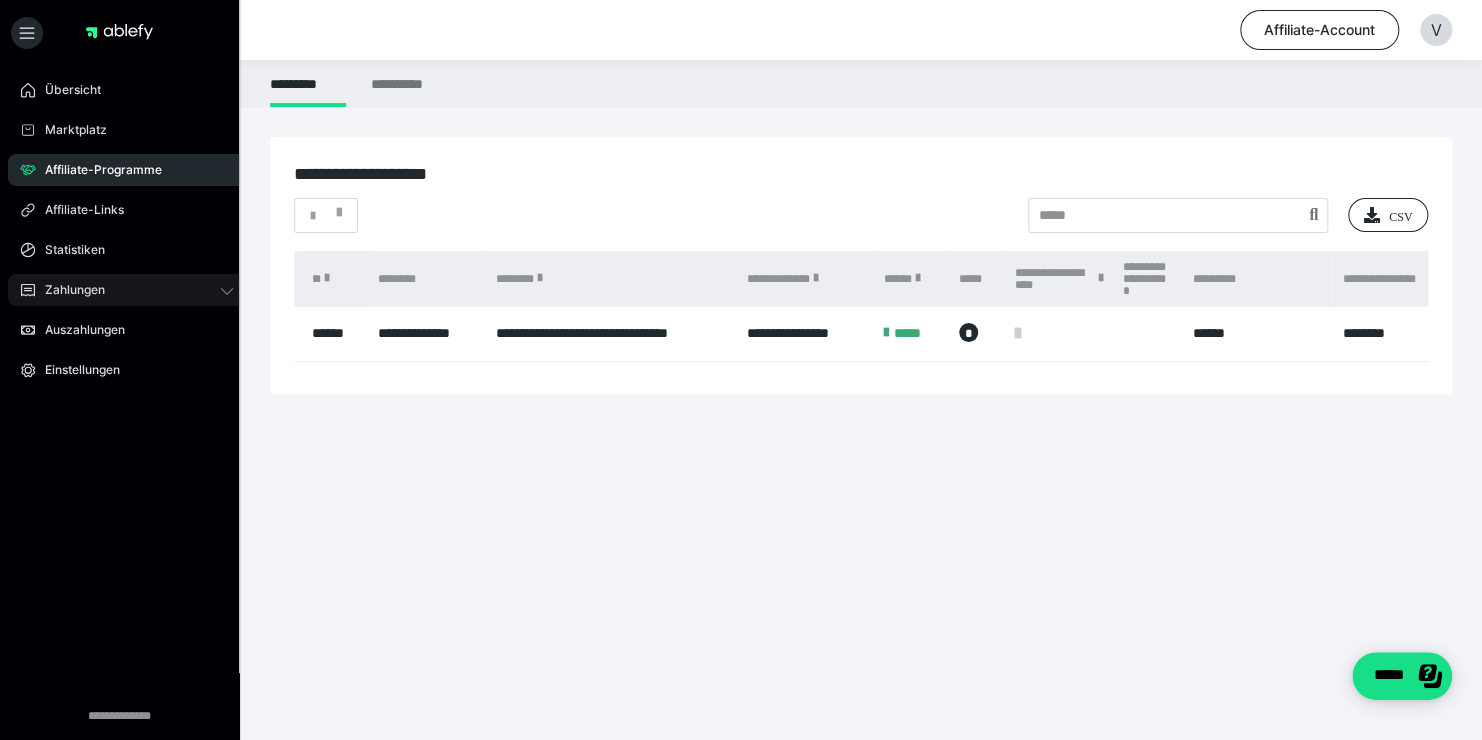 click on "Zahlungen" at bounding box center (127, 290) 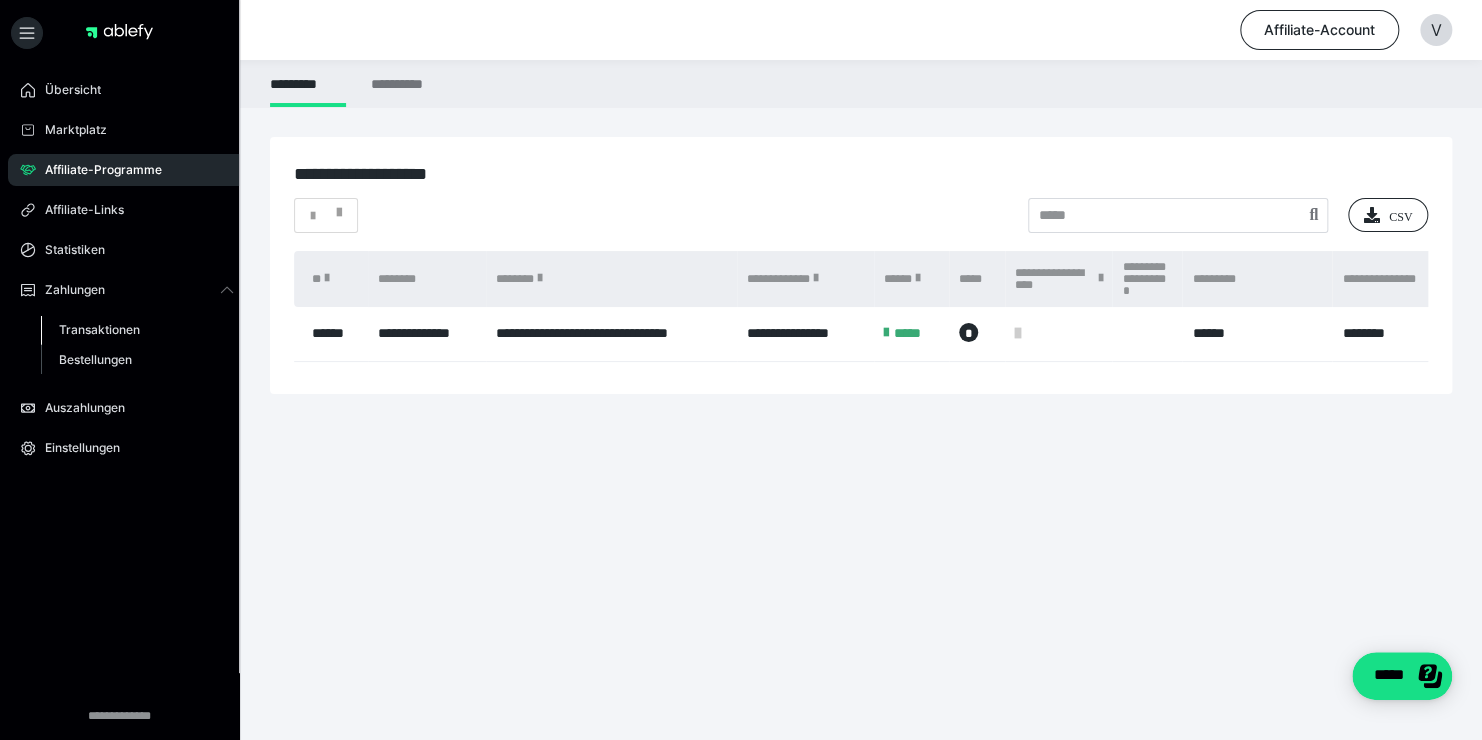 click on "Transaktionen" at bounding box center [99, 329] 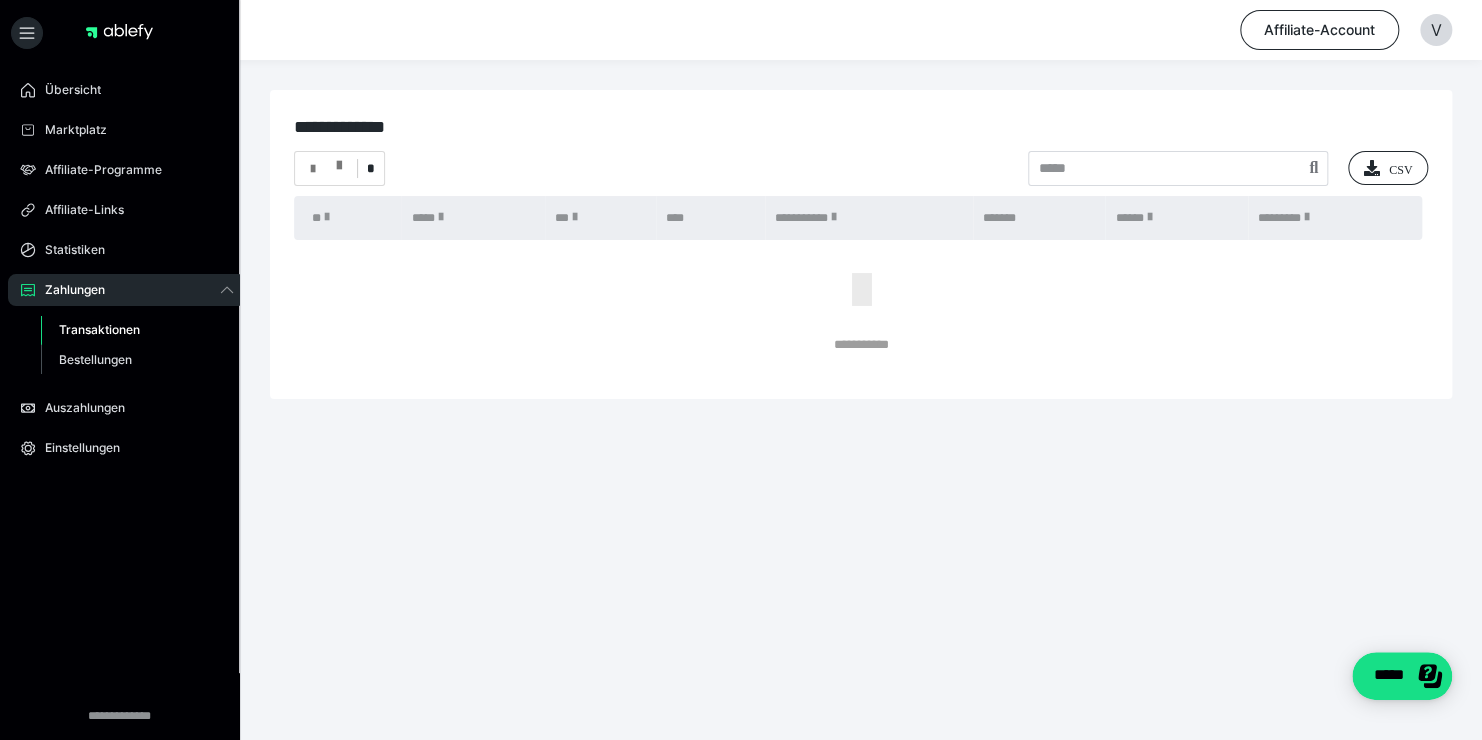 click at bounding box center [339, 161] 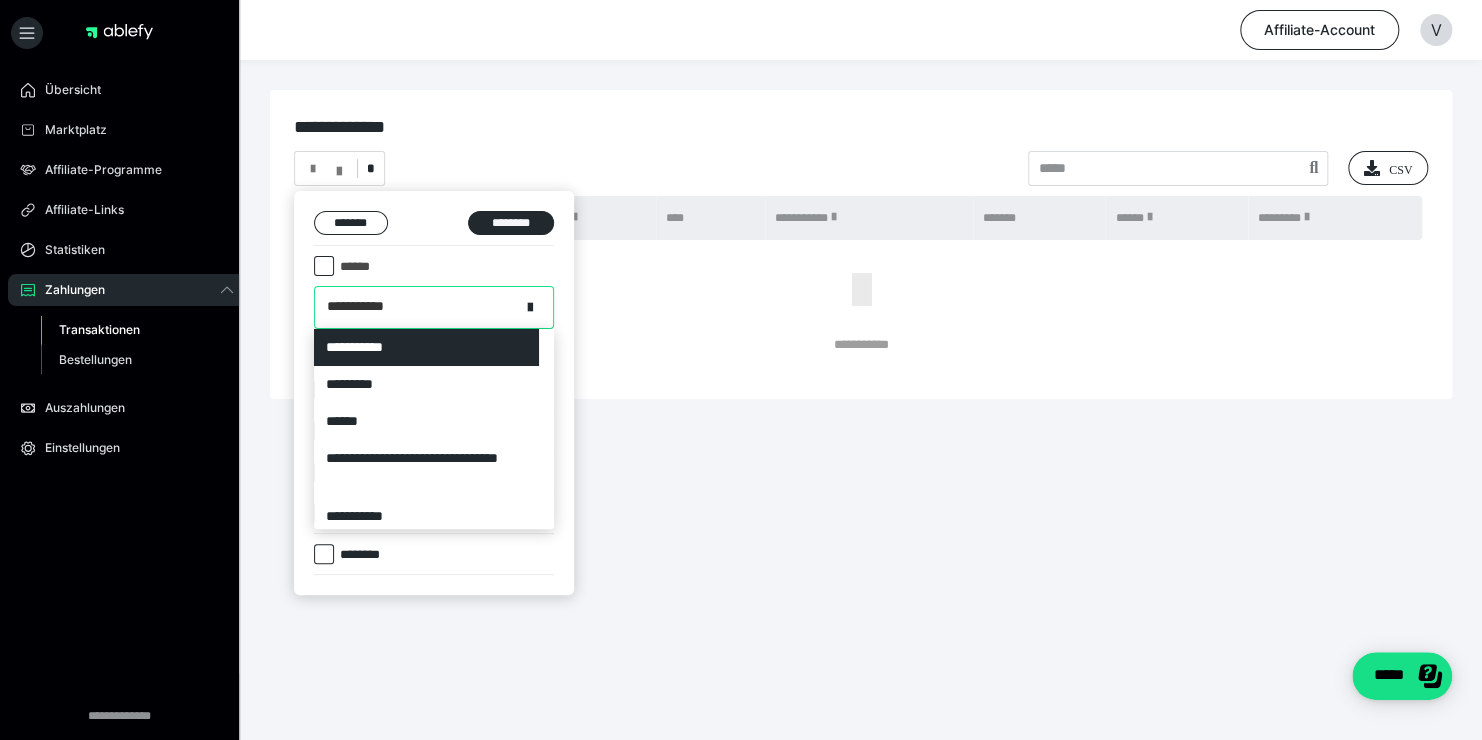 click on "**********" at bounding box center [417, 307] 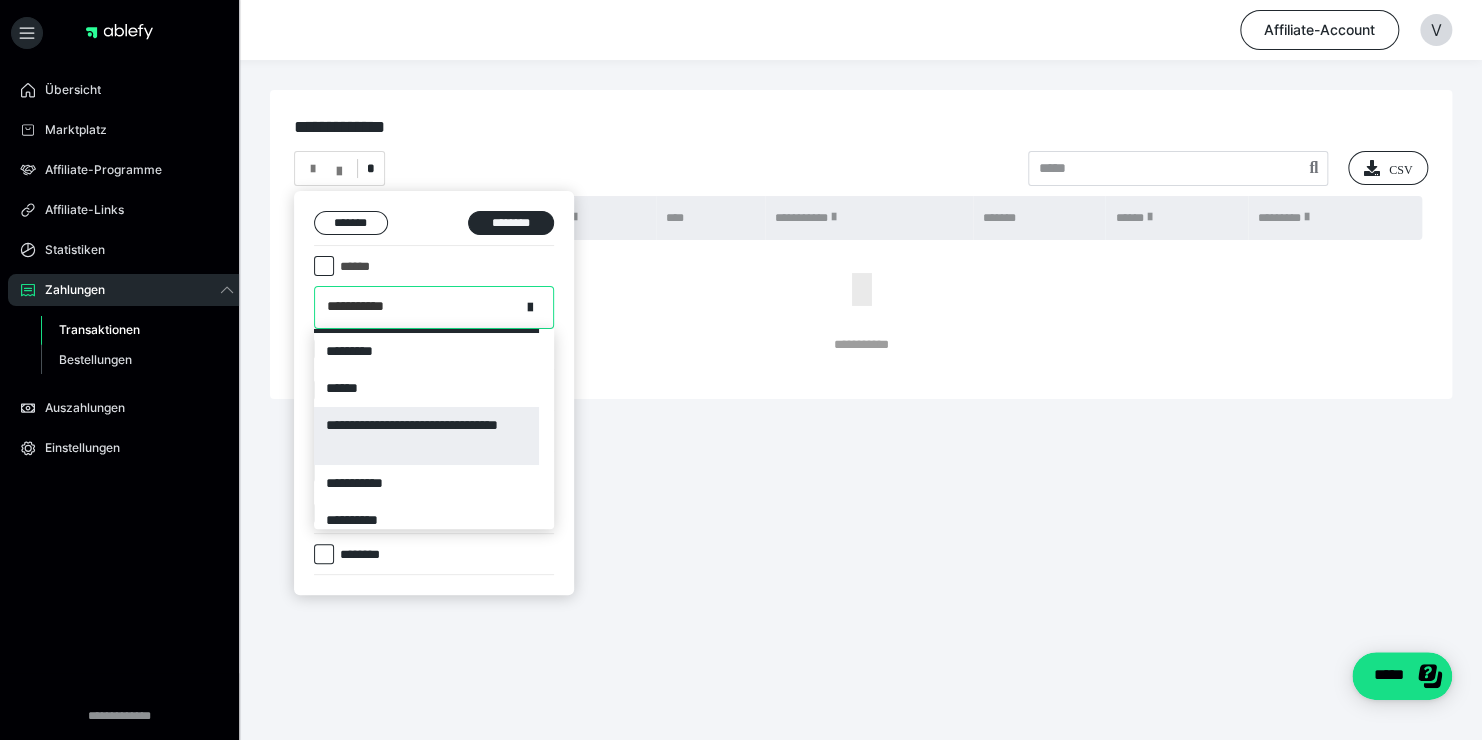 scroll, scrollTop: 80, scrollLeft: 0, axis: vertical 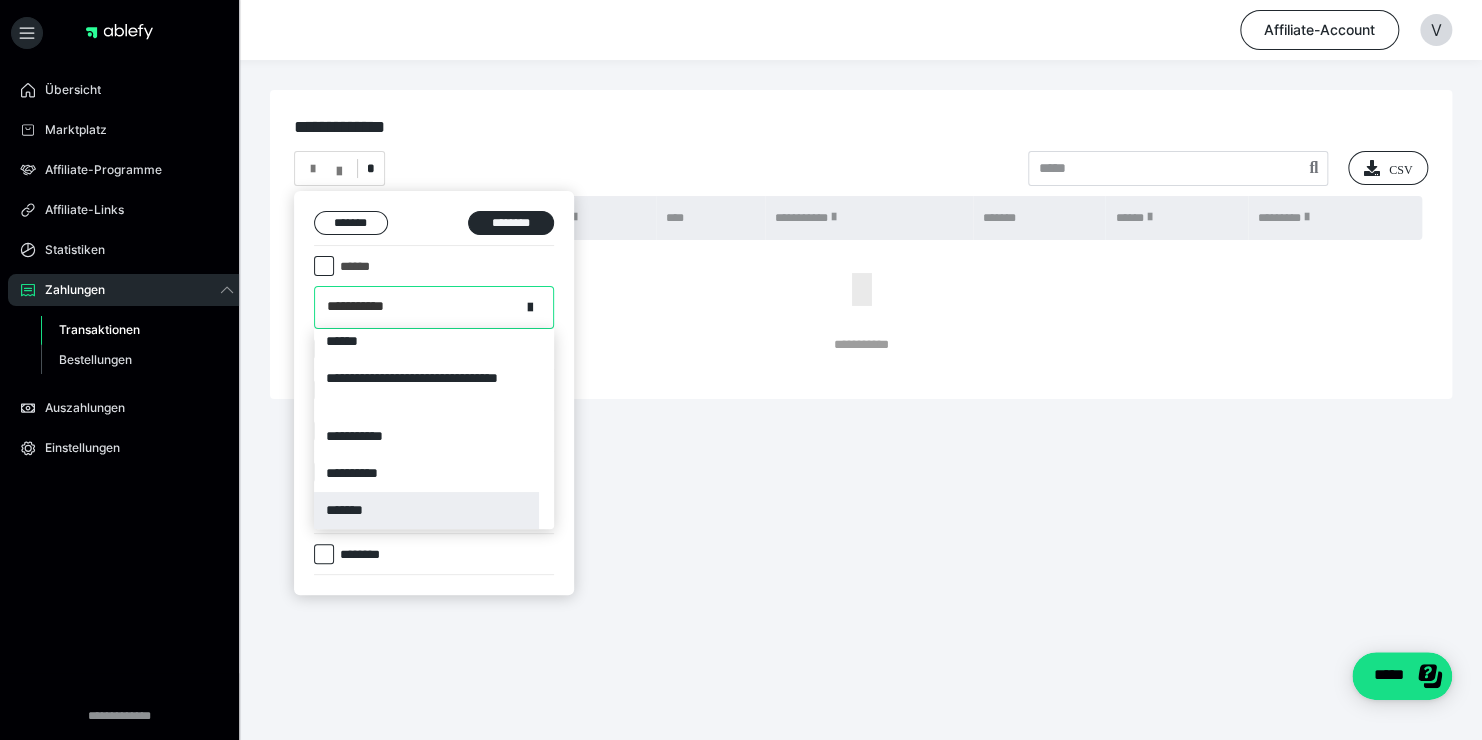 click on "*******" at bounding box center [426, 510] 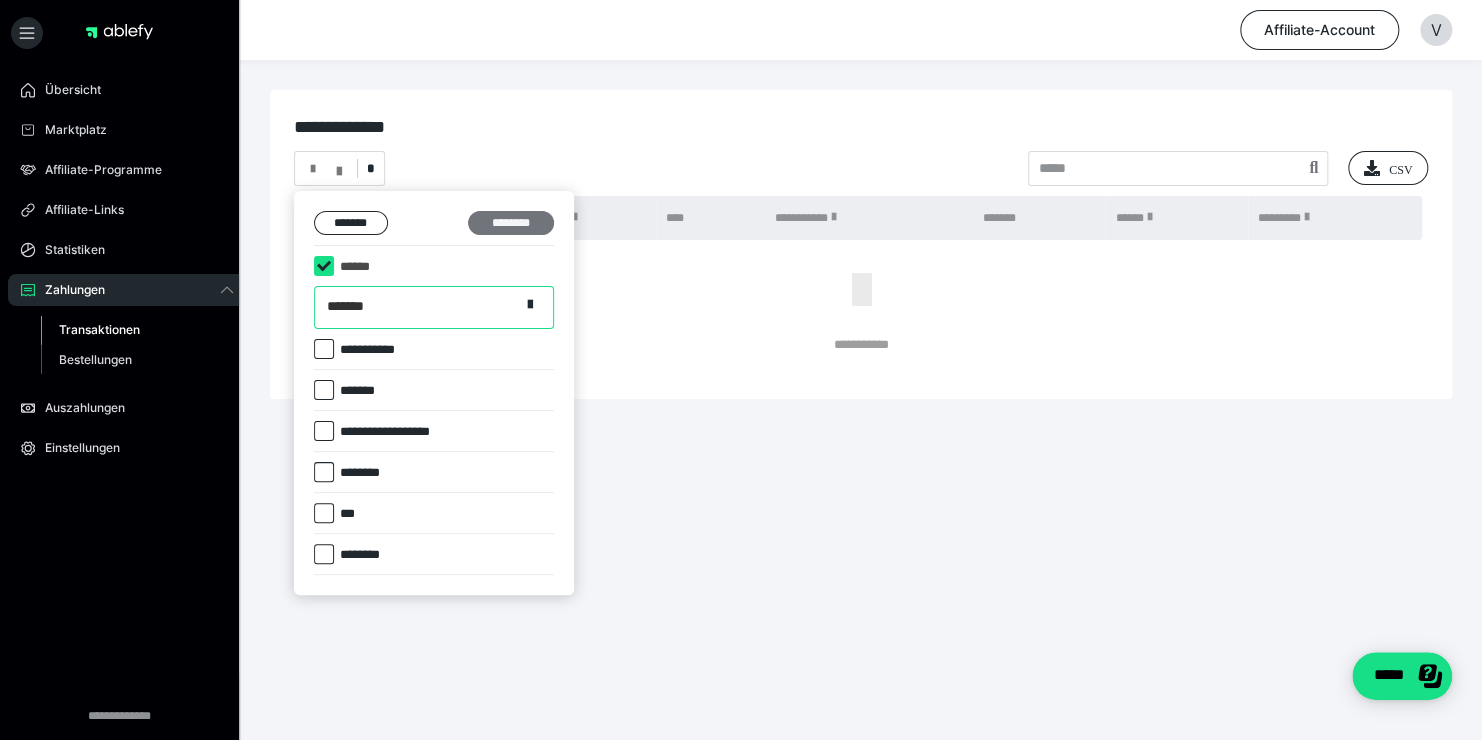 click on "********" at bounding box center [511, 223] 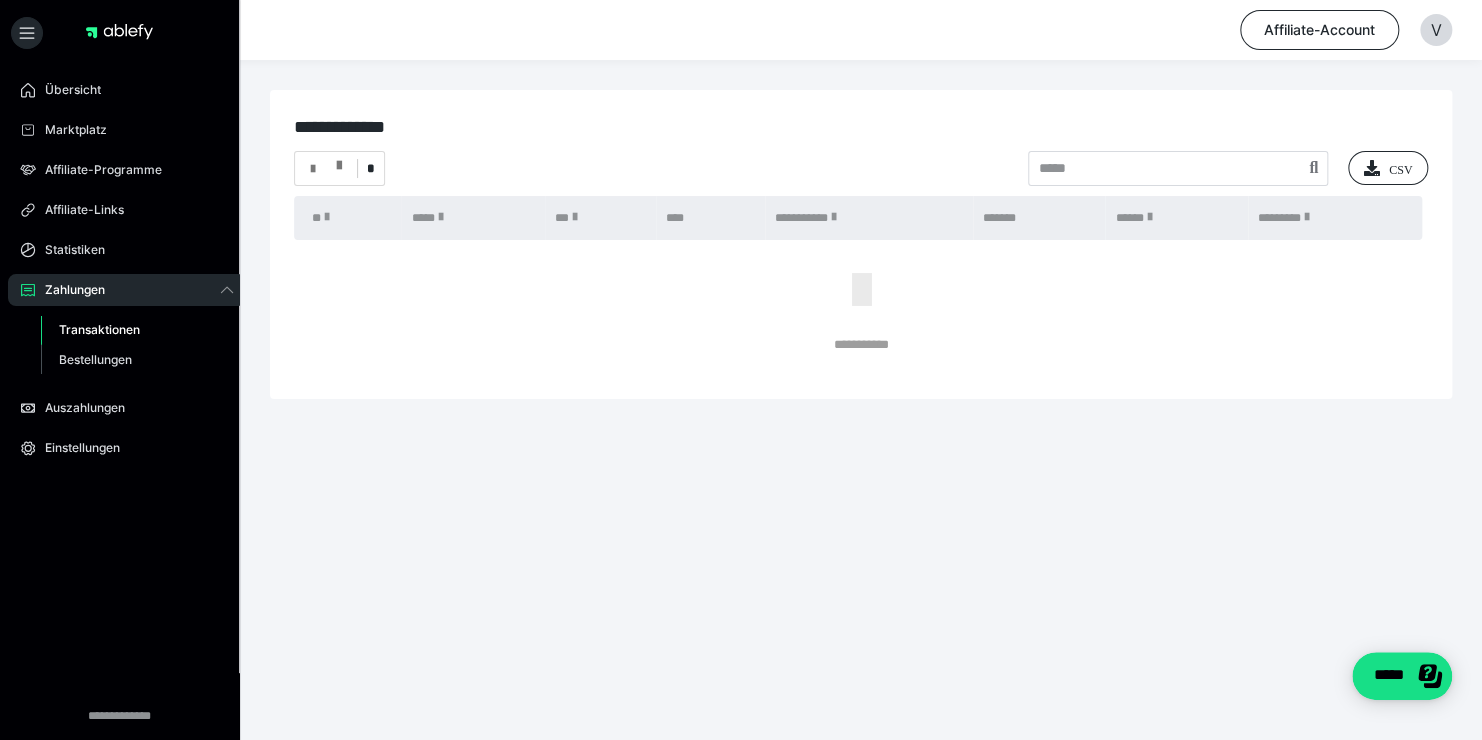 click at bounding box center (339, 161) 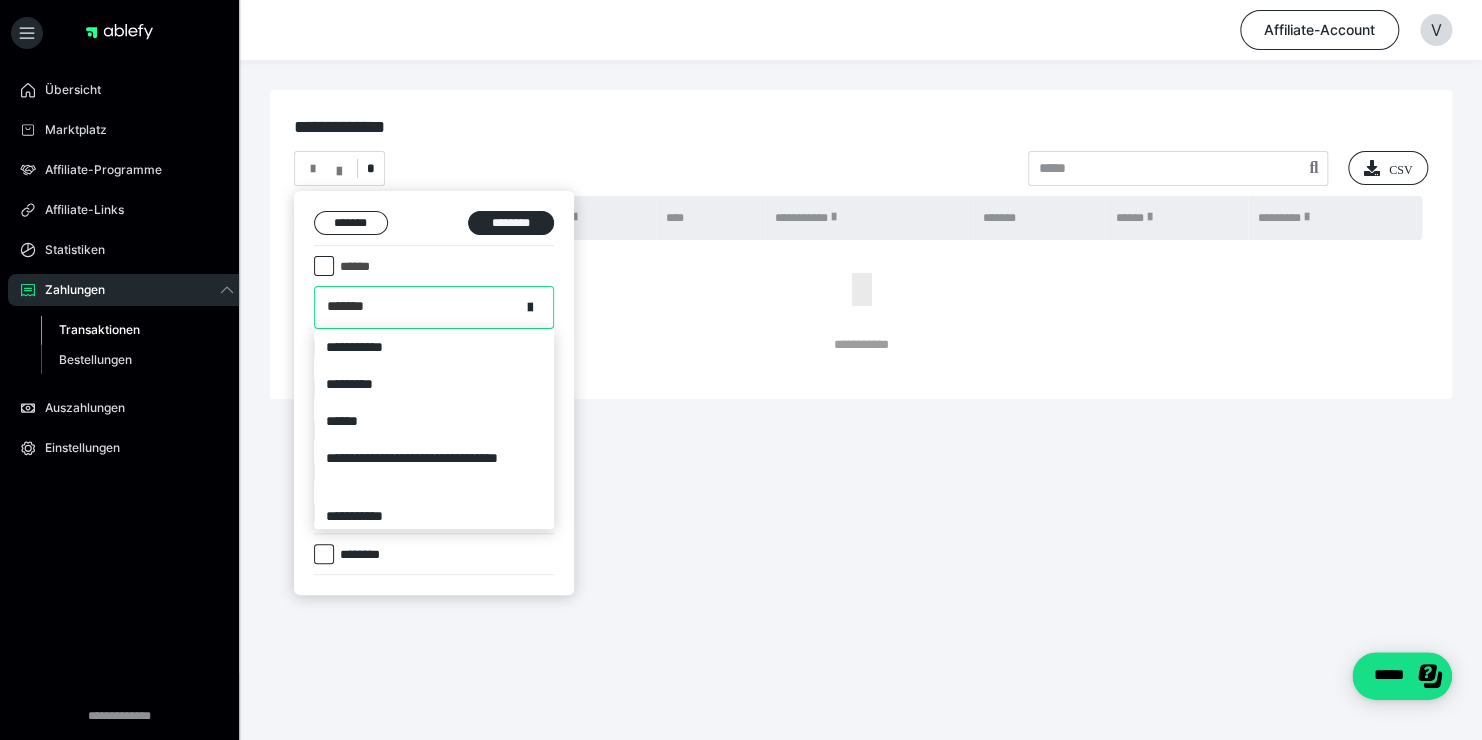 scroll, scrollTop: 80, scrollLeft: 0, axis: vertical 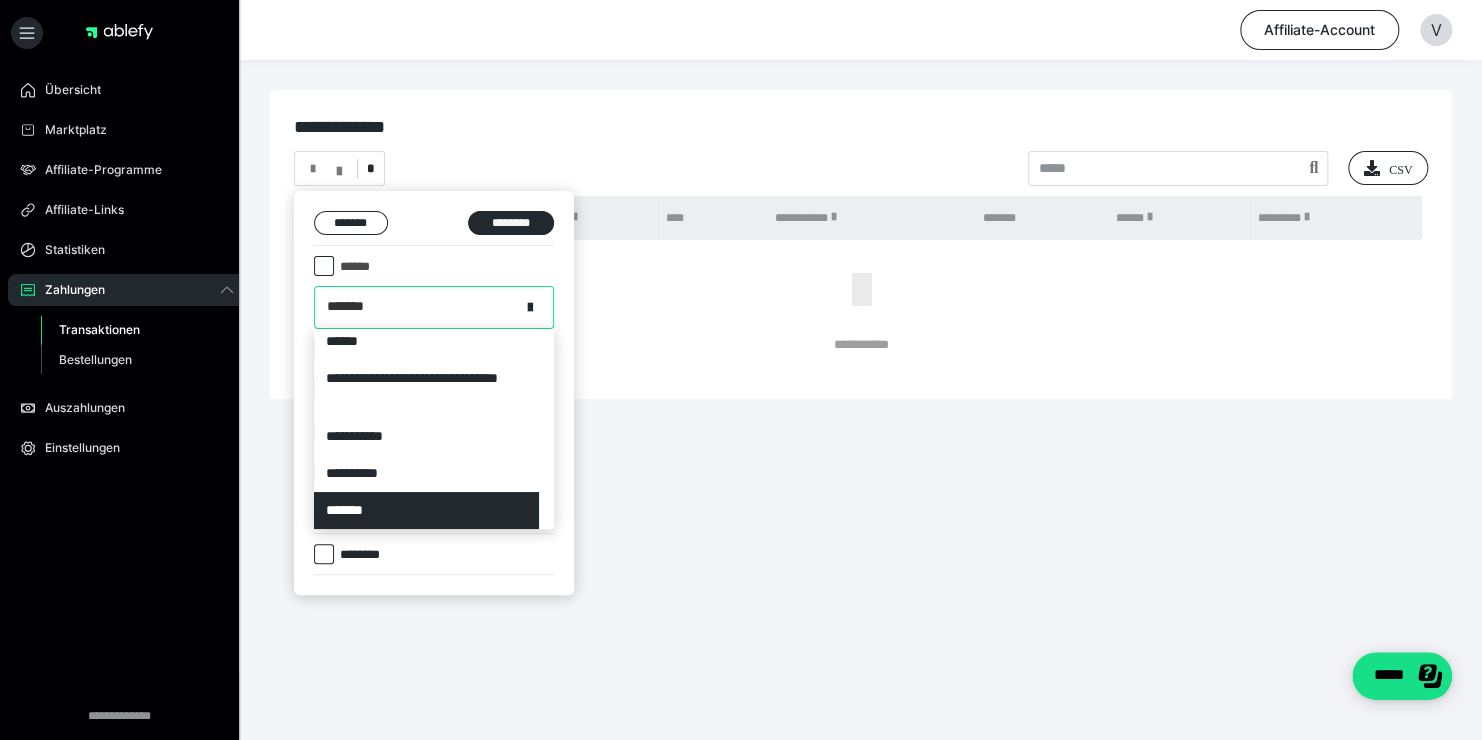click on "*******" at bounding box center [417, 307] 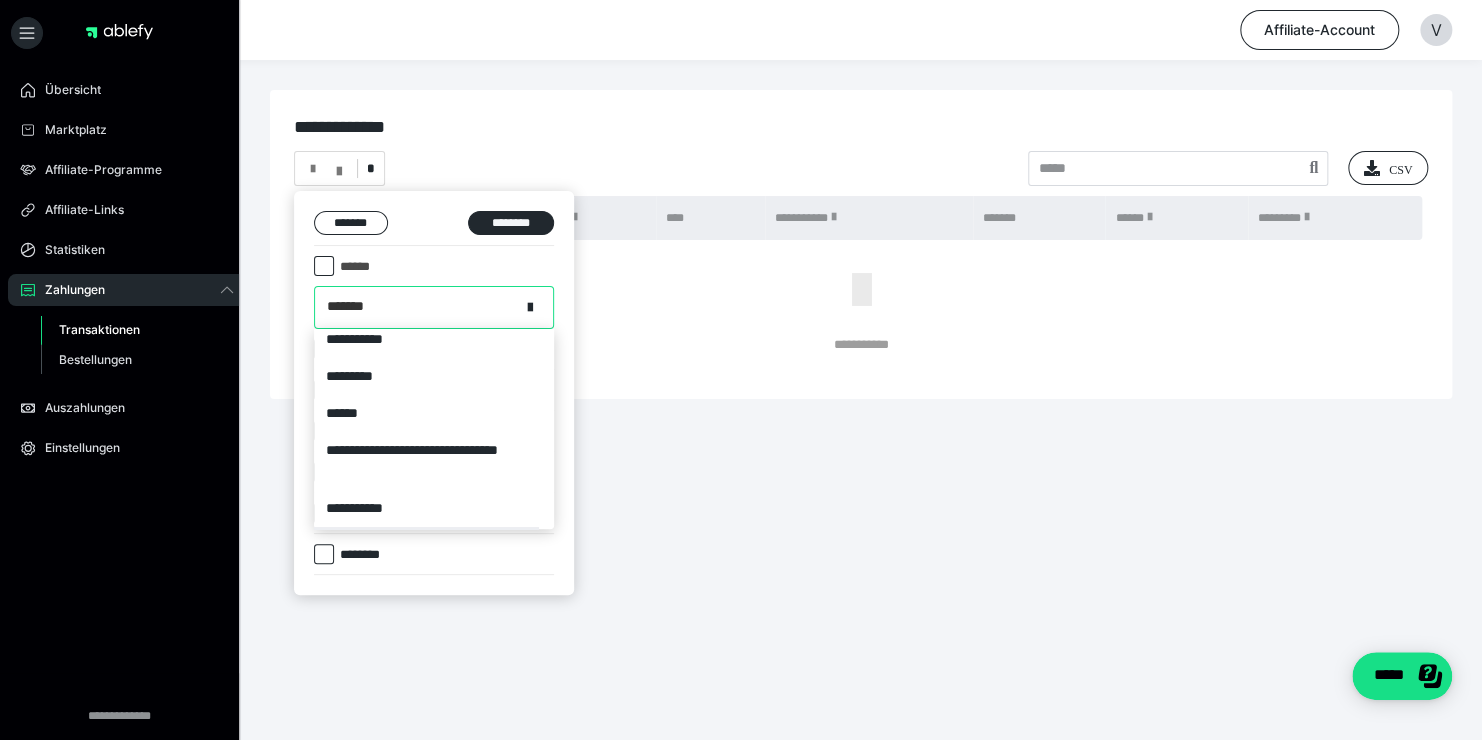scroll, scrollTop: 0, scrollLeft: 0, axis: both 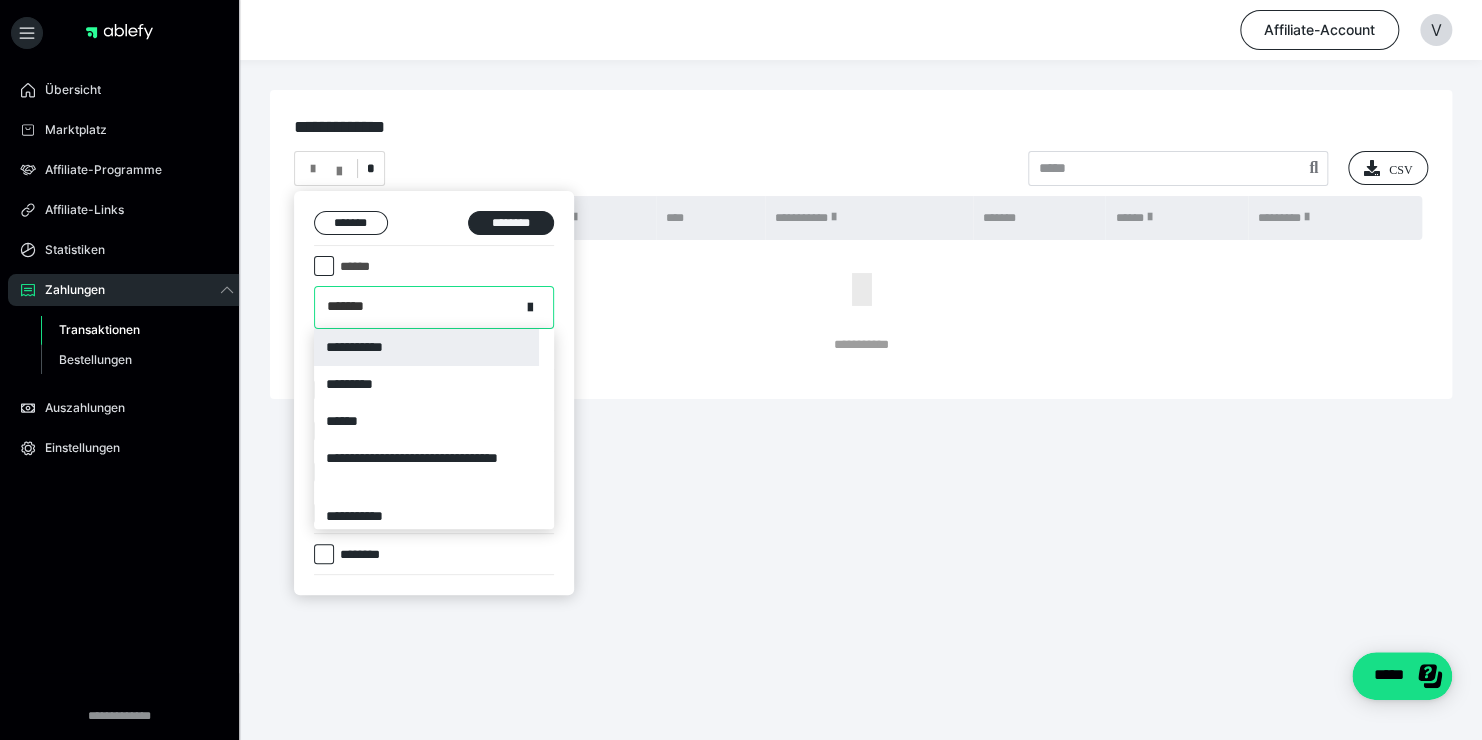 click on "**********" at bounding box center [426, 347] 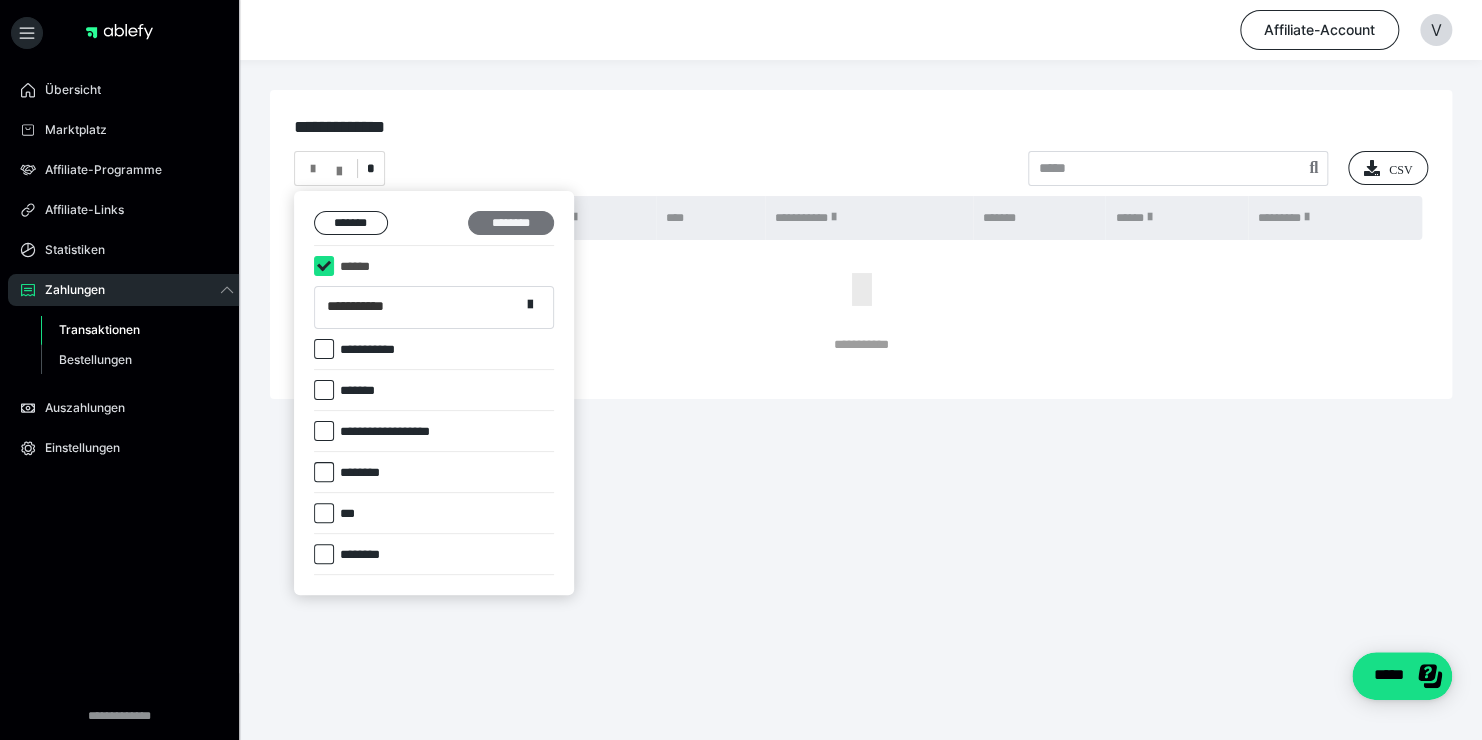 click on "********" at bounding box center (511, 223) 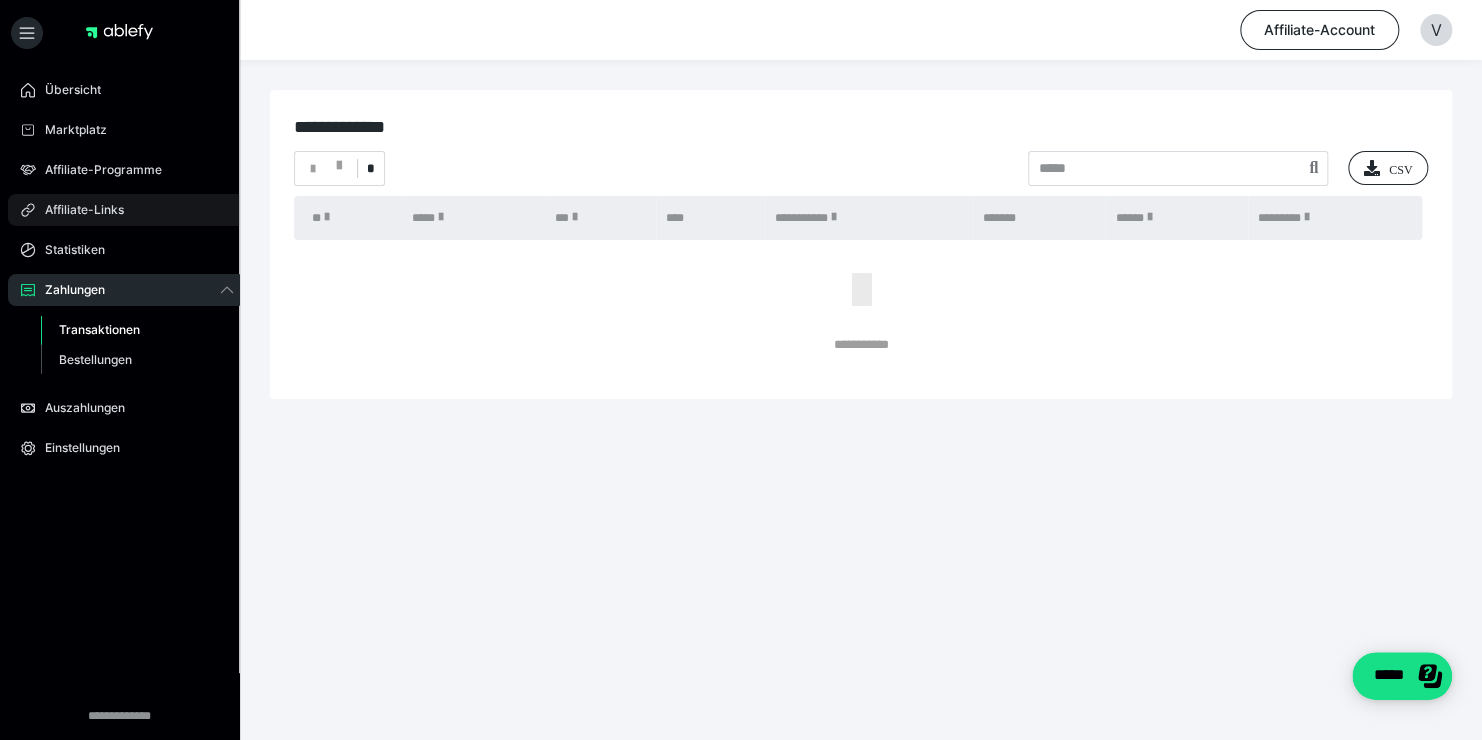 click on "Affiliate-Links" at bounding box center (77, 210) 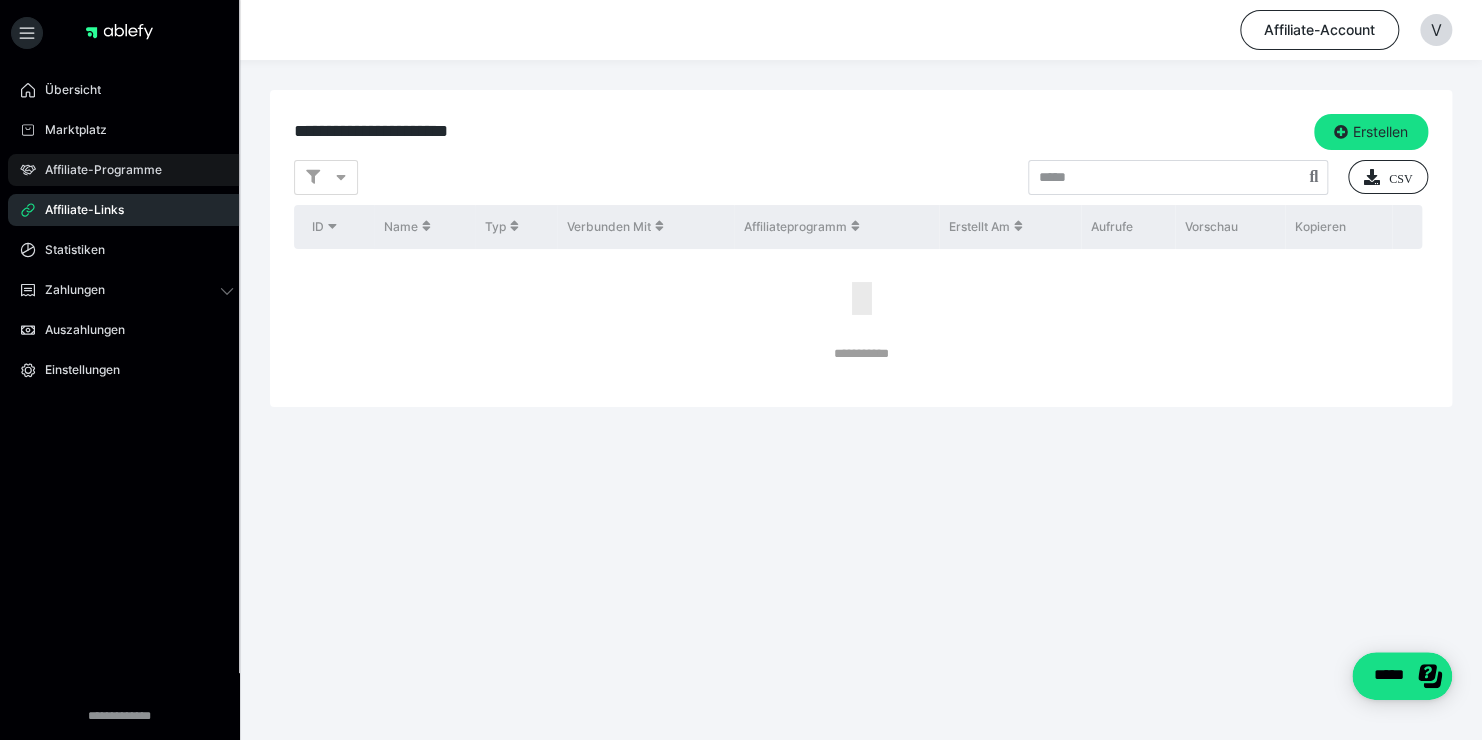 click on "Affiliate-Programme" at bounding box center (96, 170) 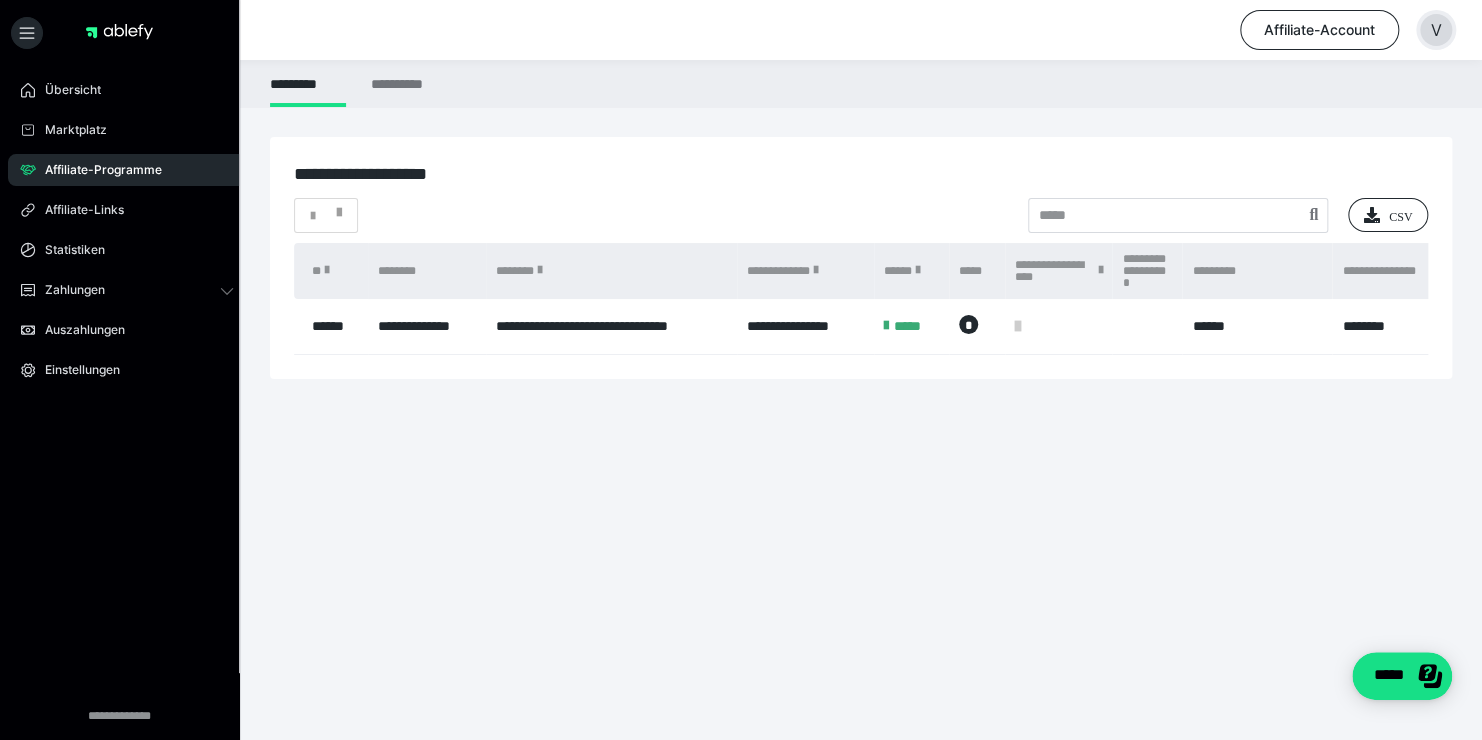 click on "V" at bounding box center (1436, 30) 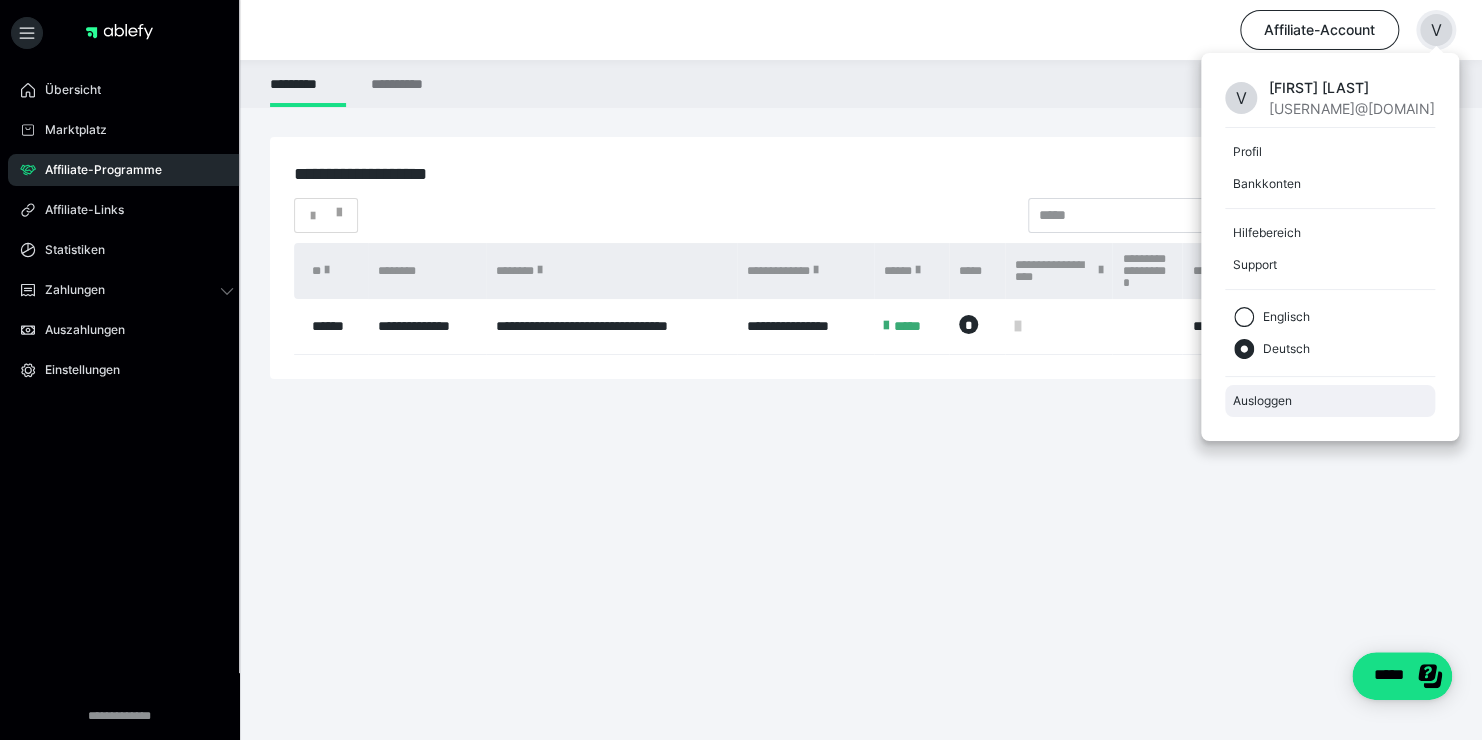 click on "Ausloggen" at bounding box center [1330, 401] 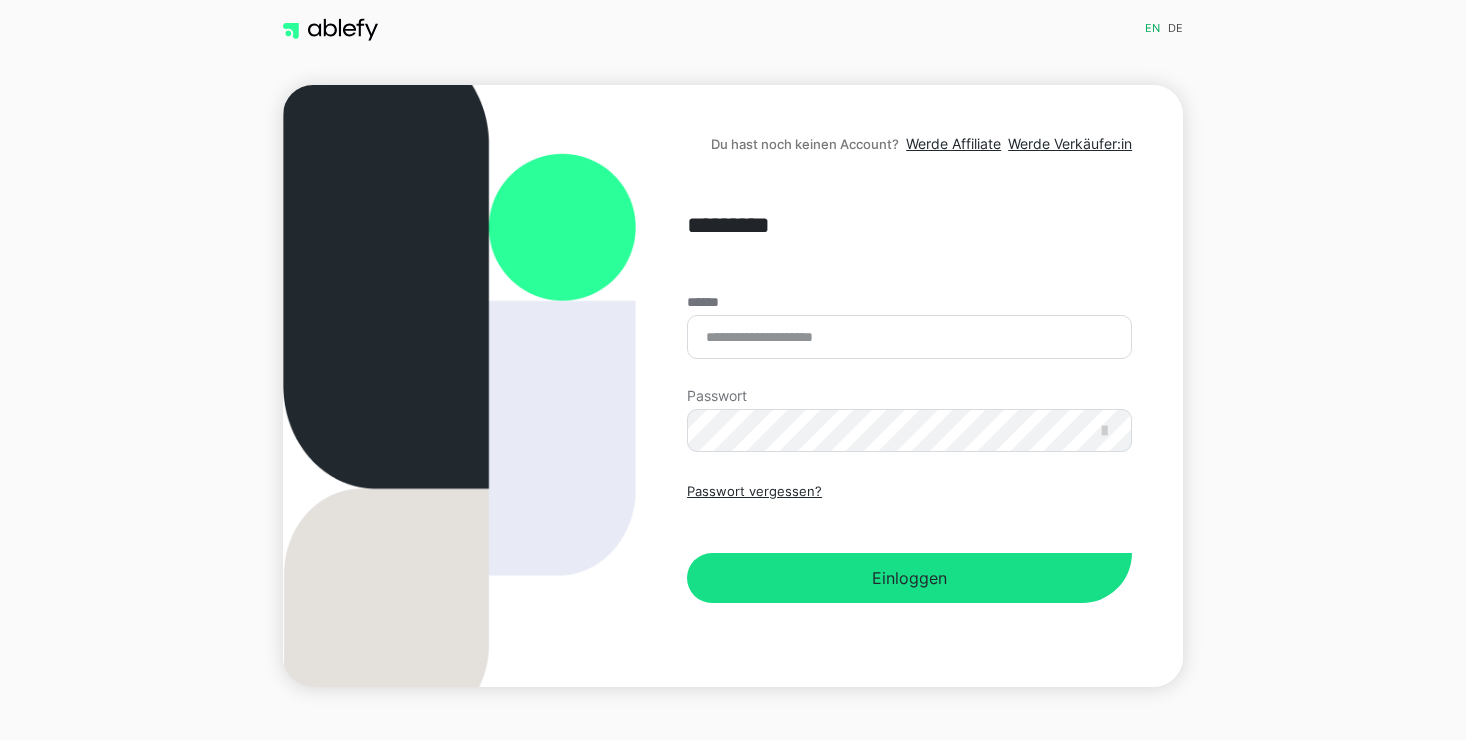 scroll, scrollTop: 0, scrollLeft: 0, axis: both 